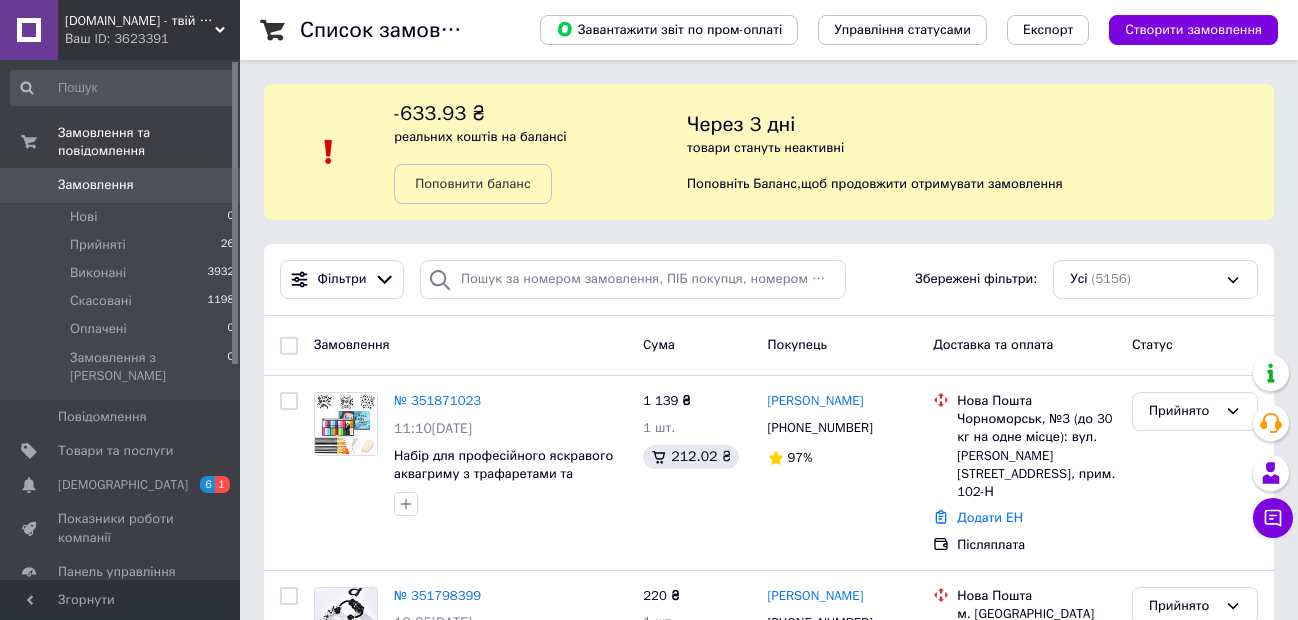 scroll, scrollTop: 0, scrollLeft: 0, axis: both 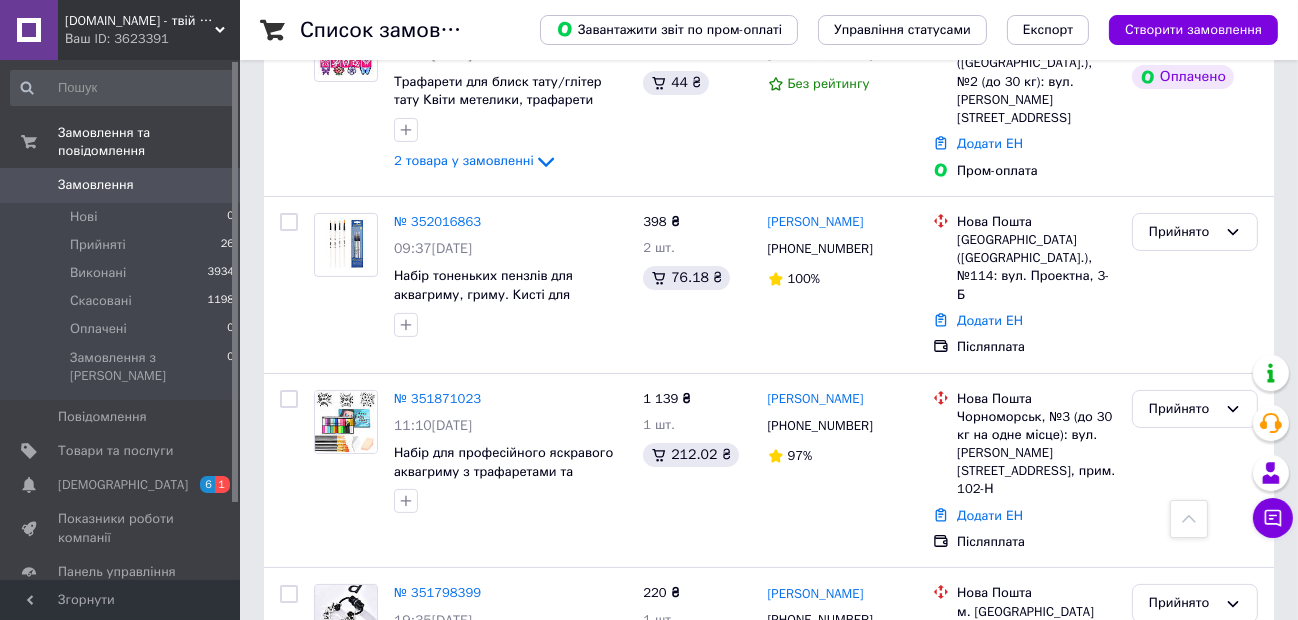 click on "№ 351871023" at bounding box center [437, 398] 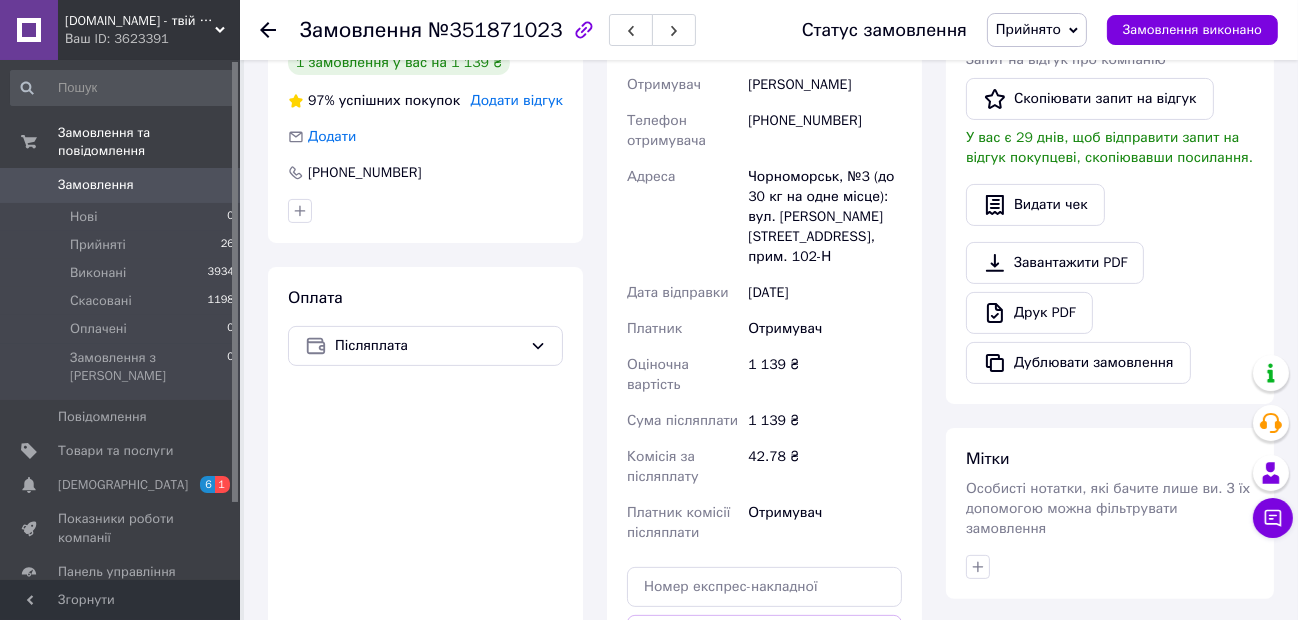 scroll, scrollTop: 553, scrollLeft: 0, axis: vertical 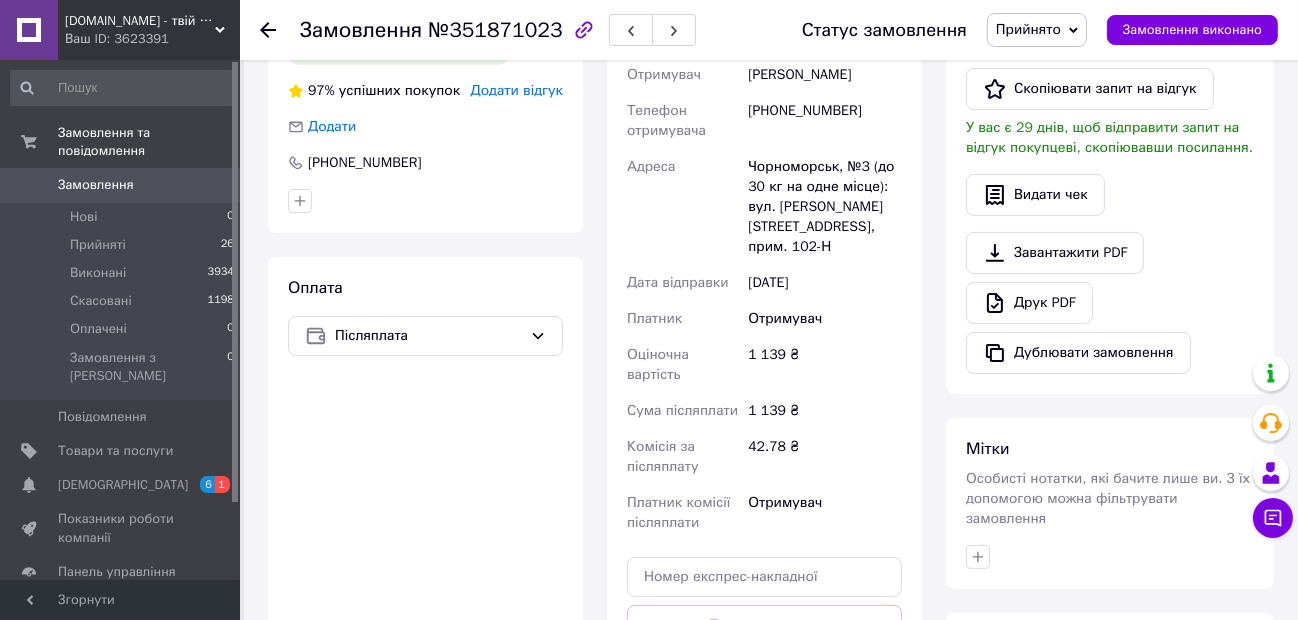 click on "Згенерувати ЕН" at bounding box center [764, 714] 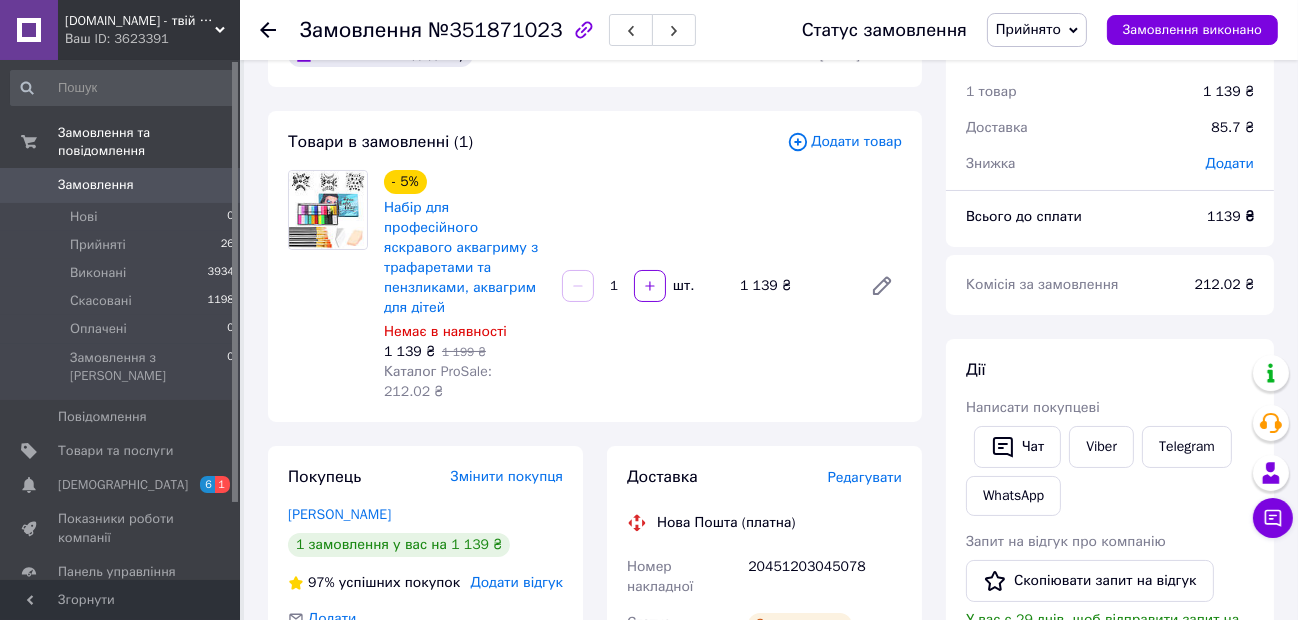 scroll, scrollTop: 0, scrollLeft: 0, axis: both 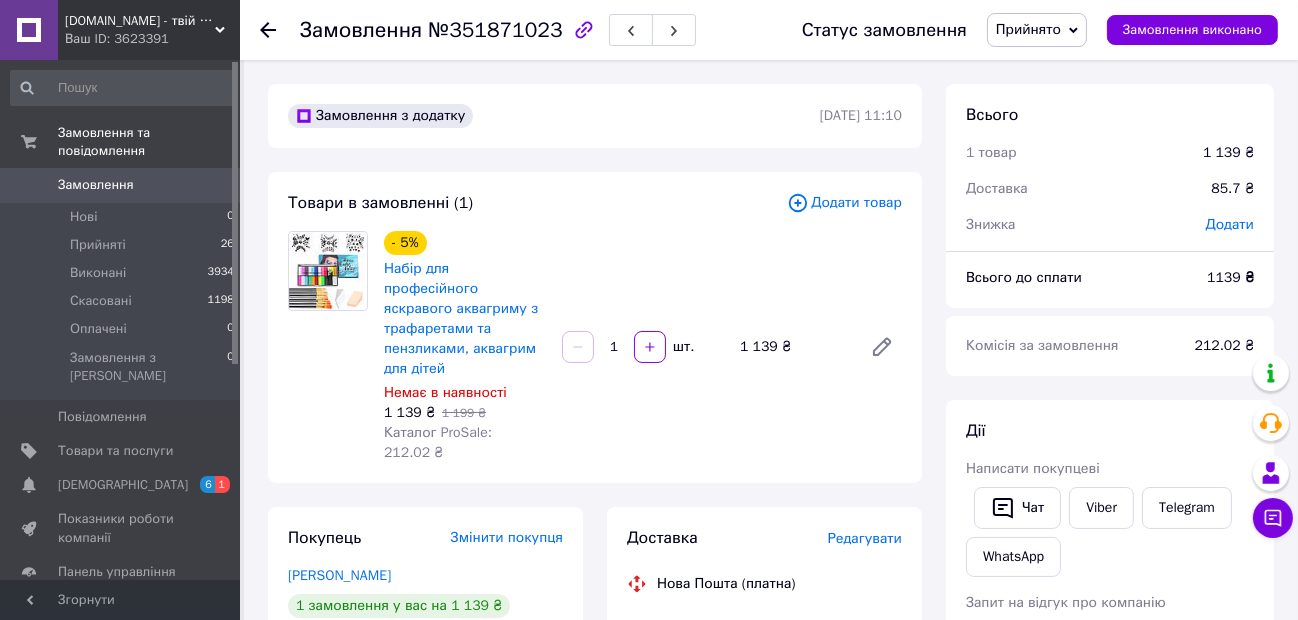 click 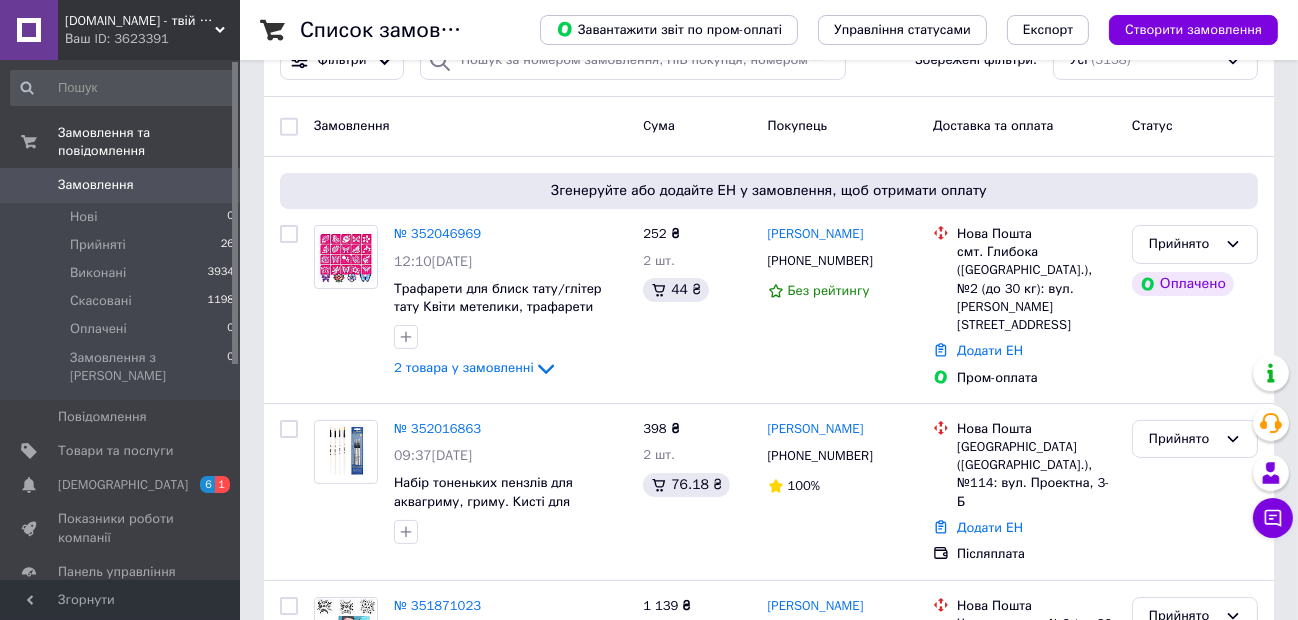 scroll, scrollTop: 252, scrollLeft: 0, axis: vertical 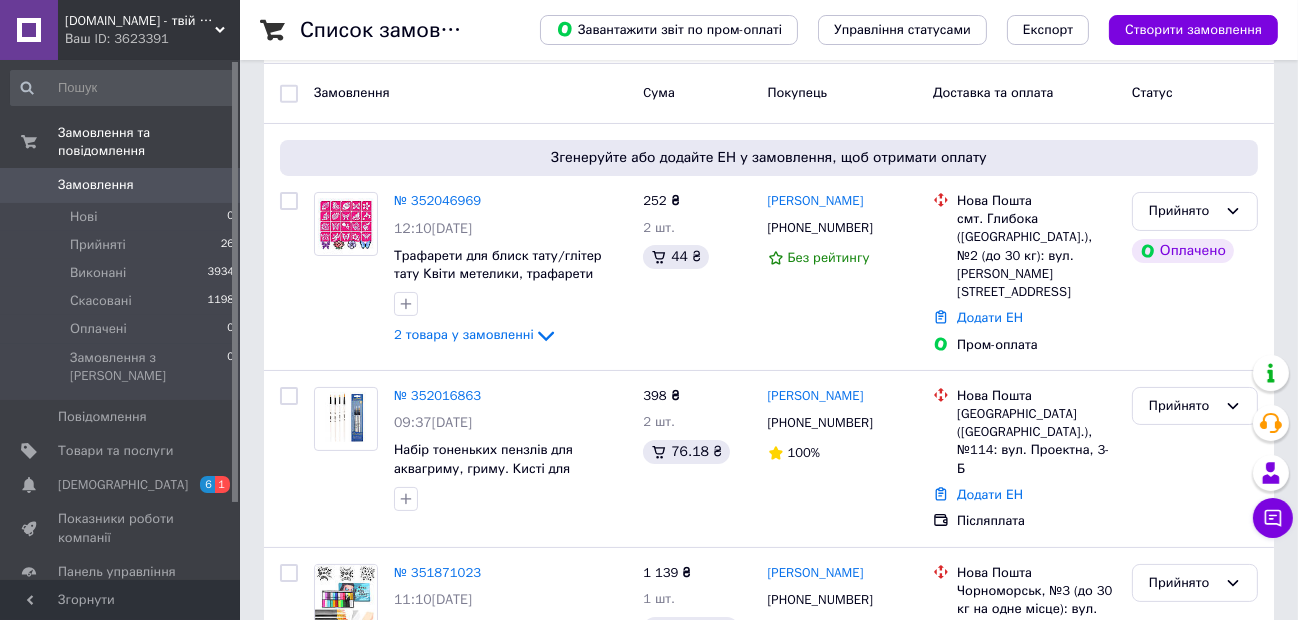 click on "09:37[DATE]" at bounding box center [433, 422] 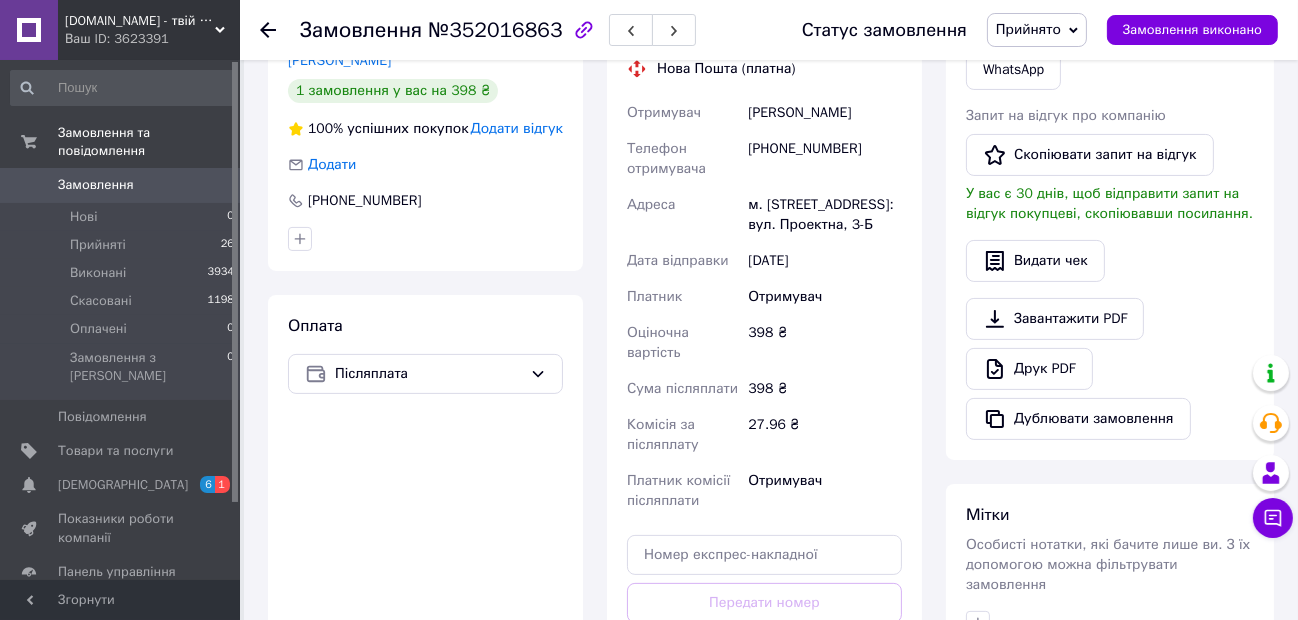 scroll, scrollTop: 532, scrollLeft: 0, axis: vertical 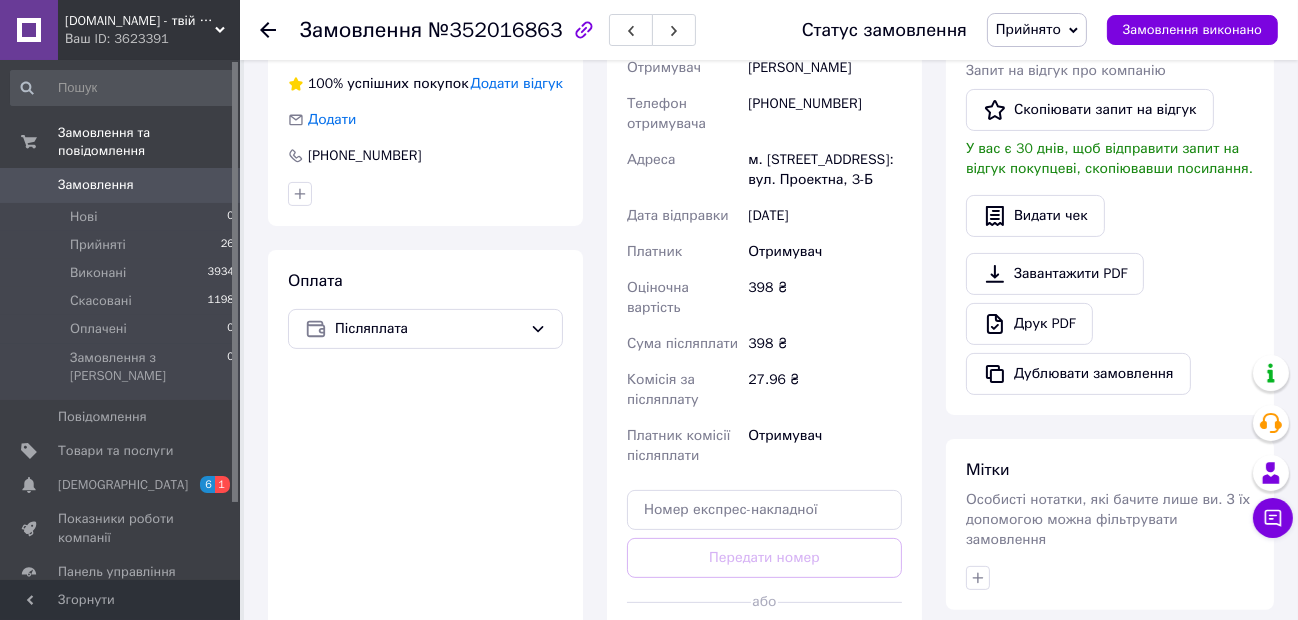 click on "Згенерувати ЕН" at bounding box center [764, 647] 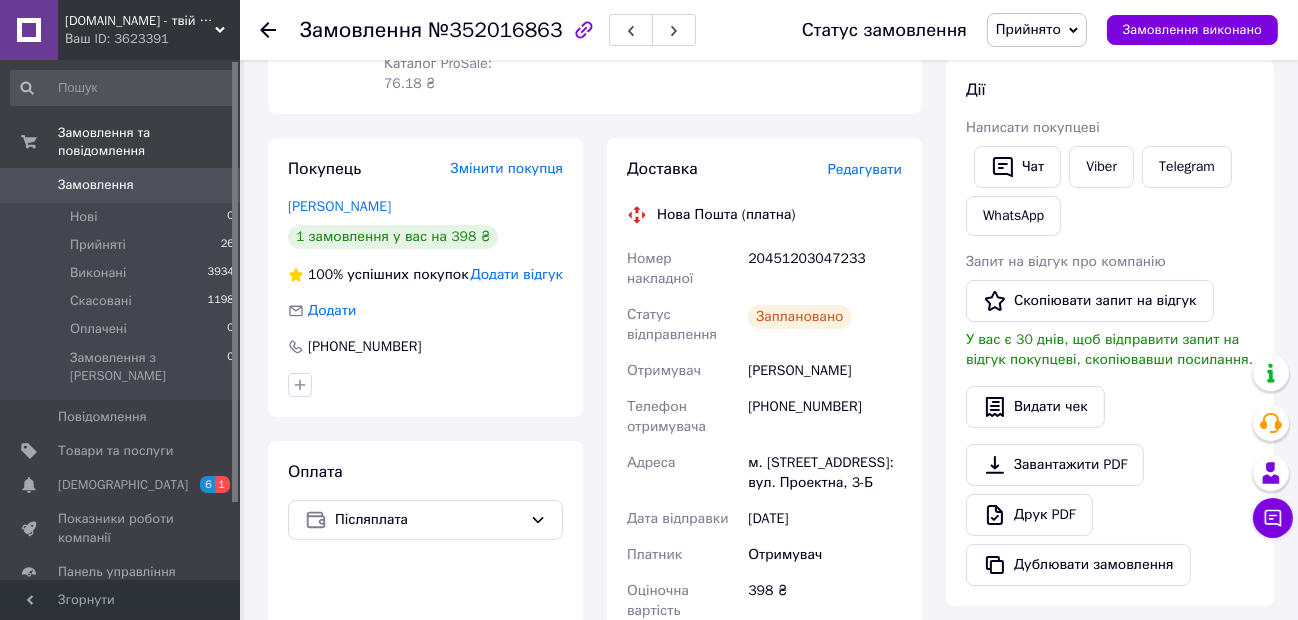 scroll, scrollTop: 319, scrollLeft: 0, axis: vertical 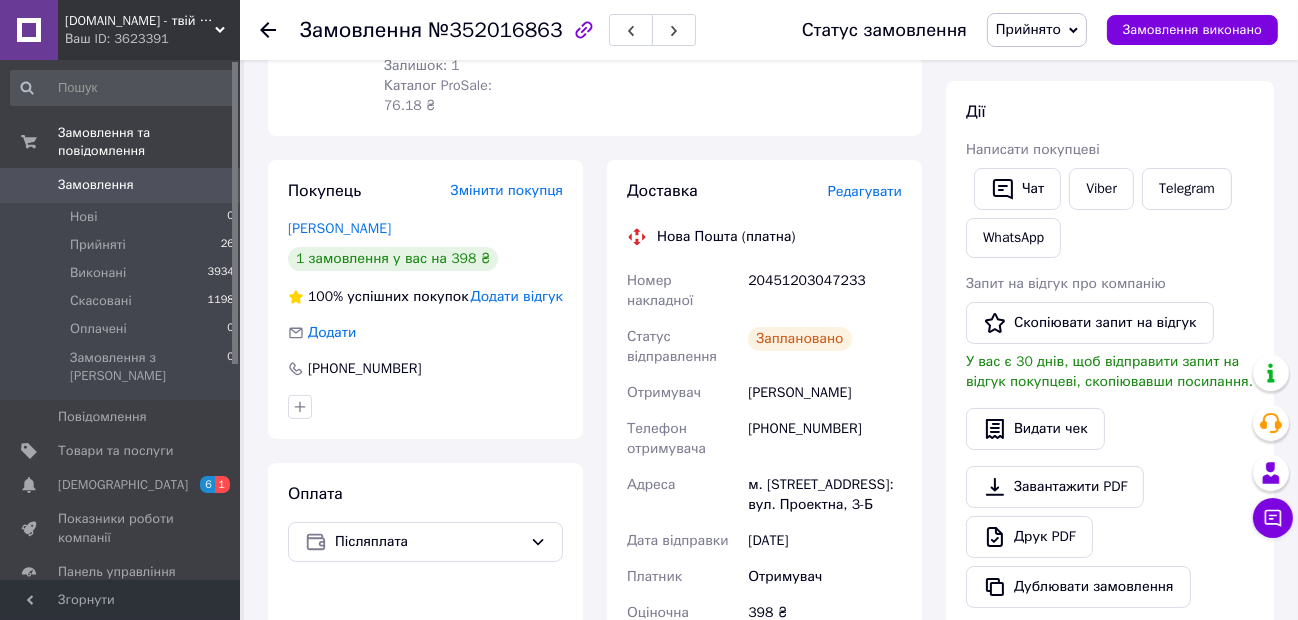 click at bounding box center (280, 30) 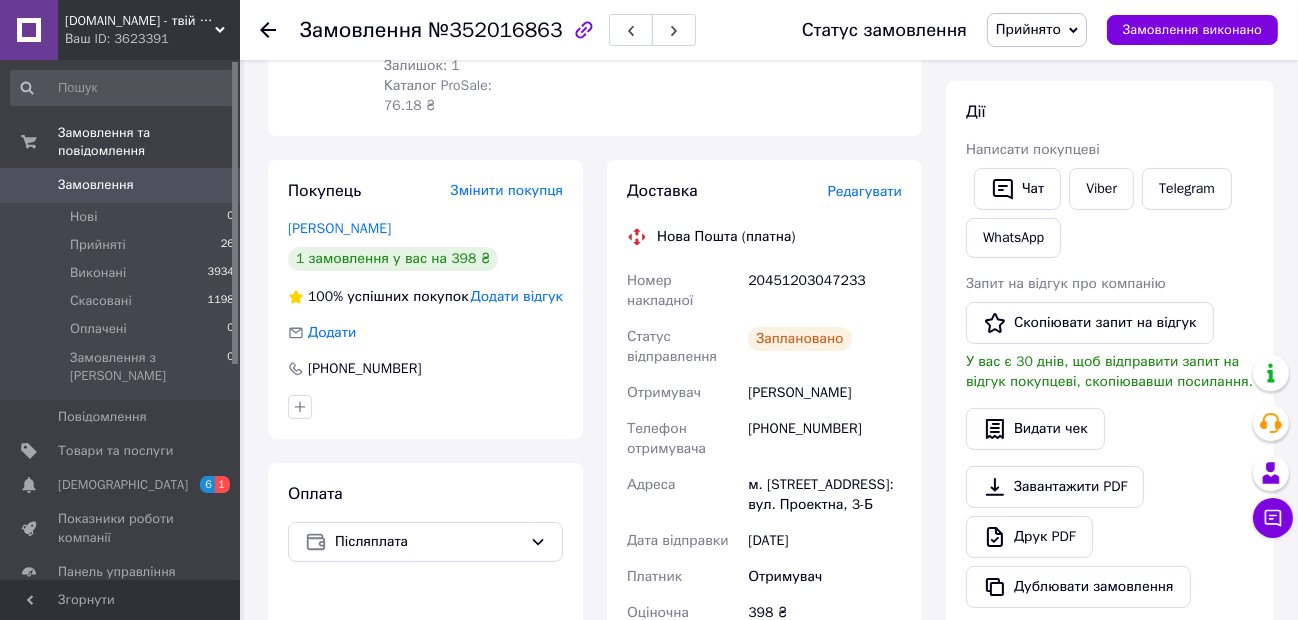 click 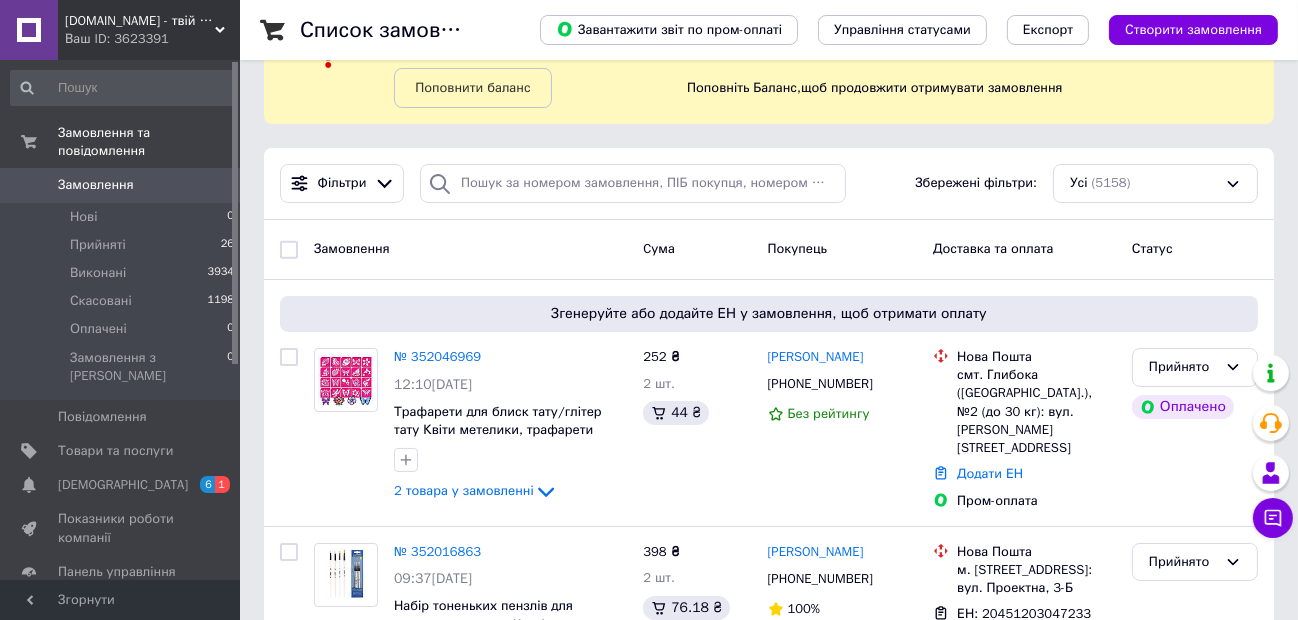 scroll, scrollTop: 97, scrollLeft: 0, axis: vertical 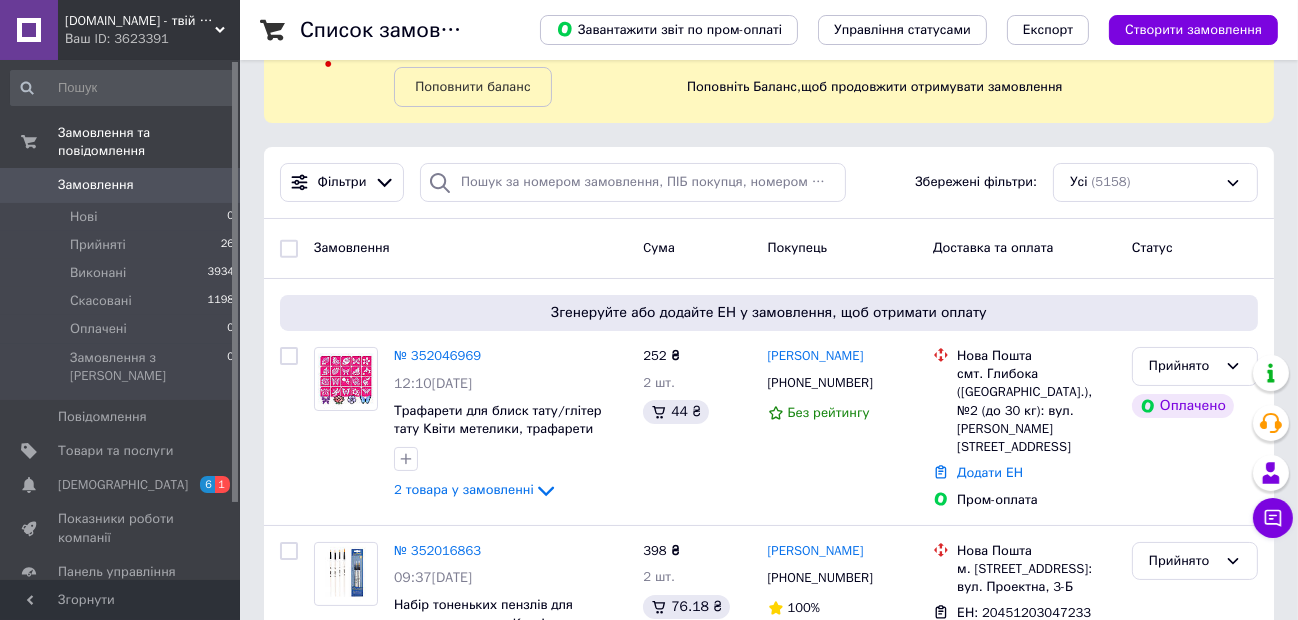 click on "№ 352046969" at bounding box center [437, 355] 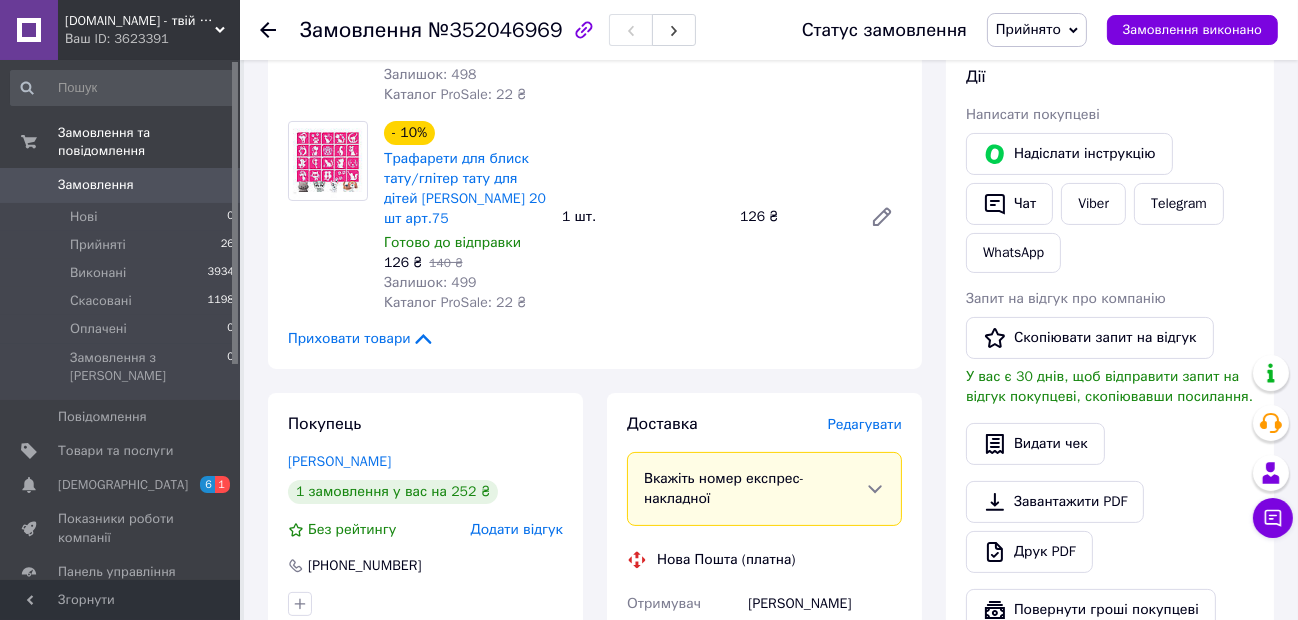scroll, scrollTop: 388, scrollLeft: 0, axis: vertical 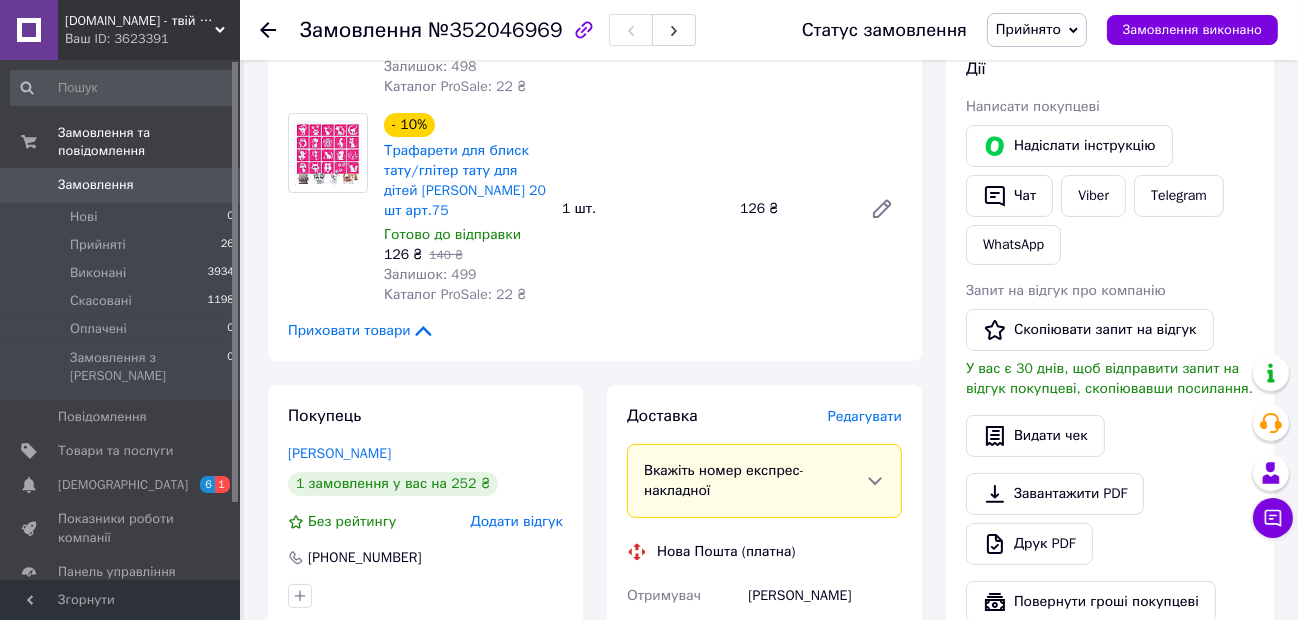 click on "Редагувати" at bounding box center (865, 416) 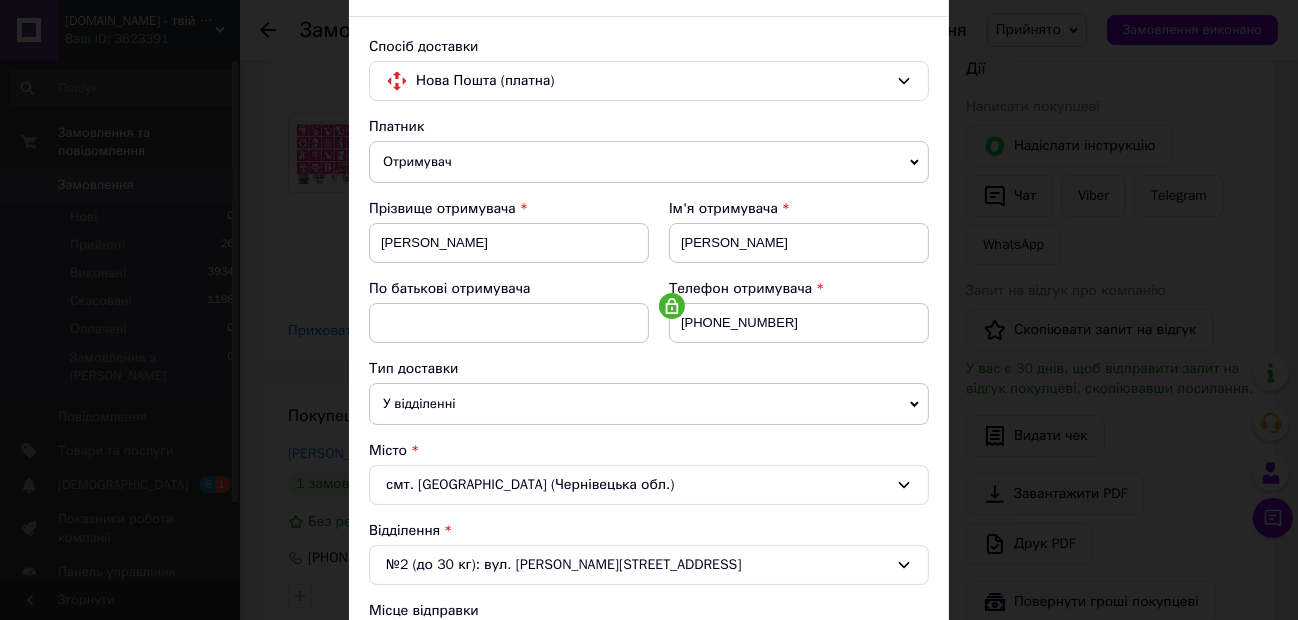 scroll, scrollTop: 0, scrollLeft: 0, axis: both 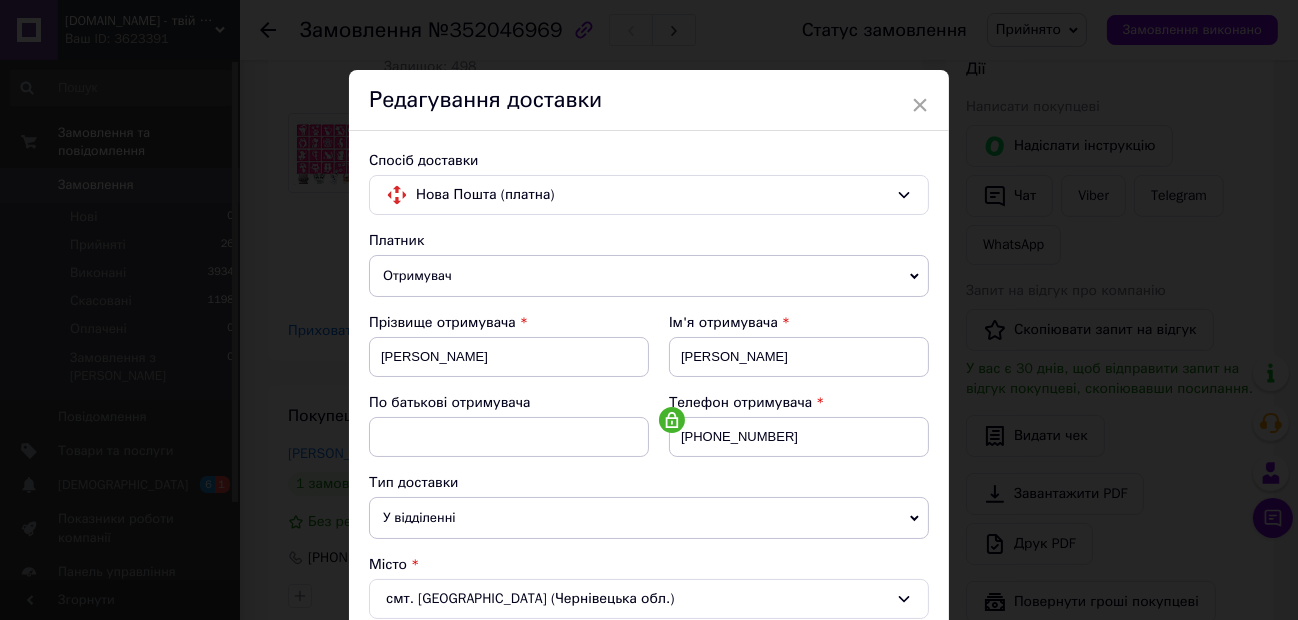 click on "×" at bounding box center (920, 105) 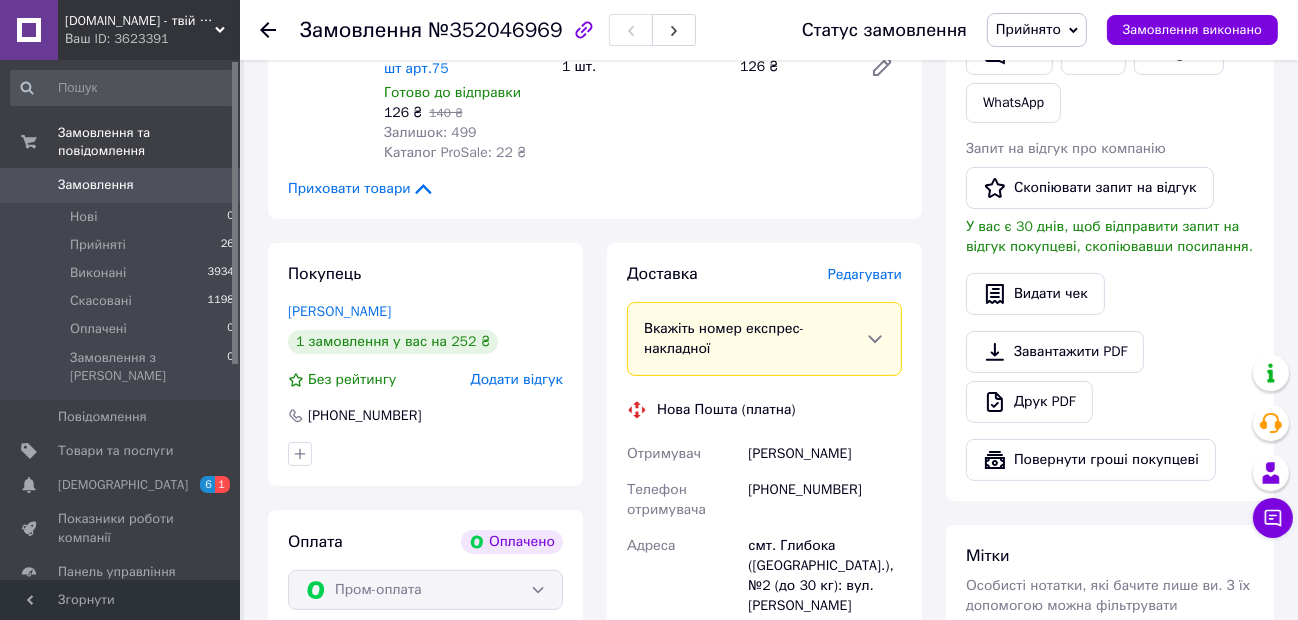 scroll, scrollTop: 536, scrollLeft: 0, axis: vertical 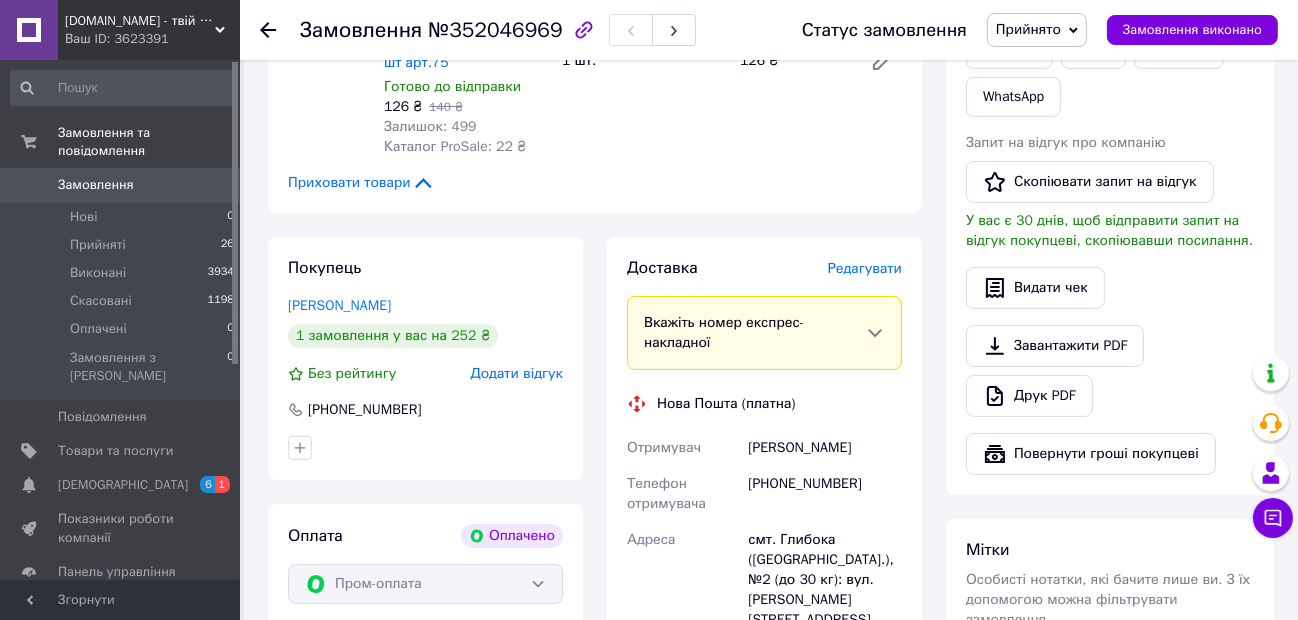 click on "Редагувати" at bounding box center (865, 268) 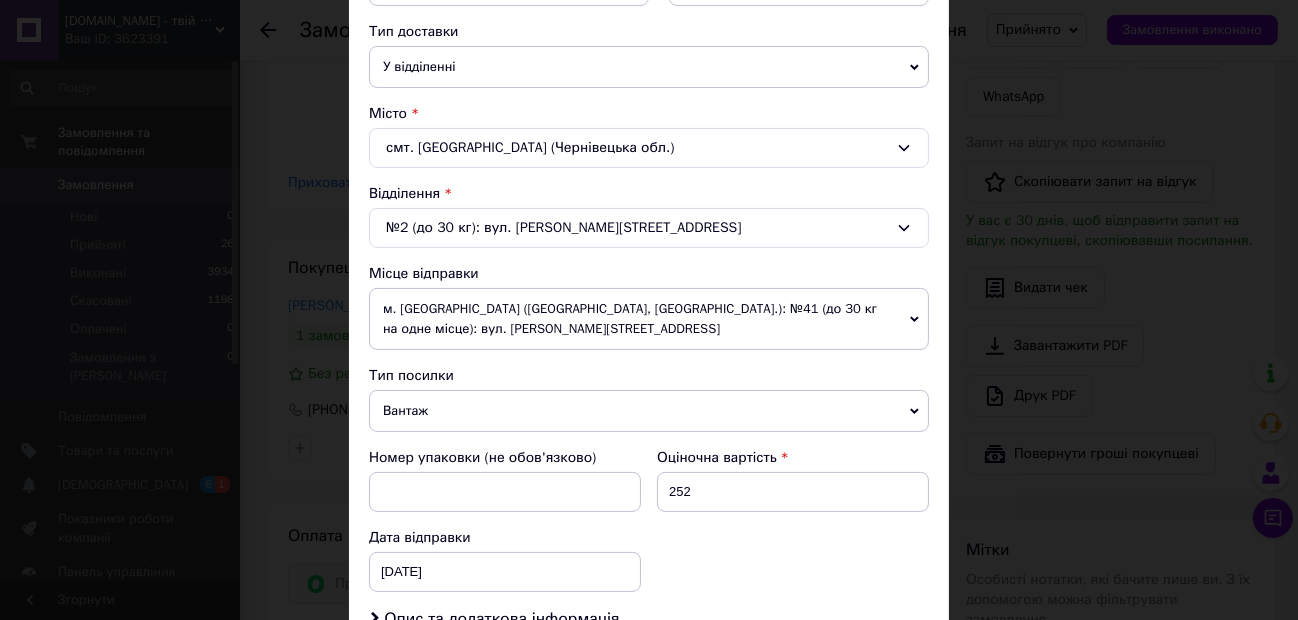 scroll, scrollTop: 455, scrollLeft: 0, axis: vertical 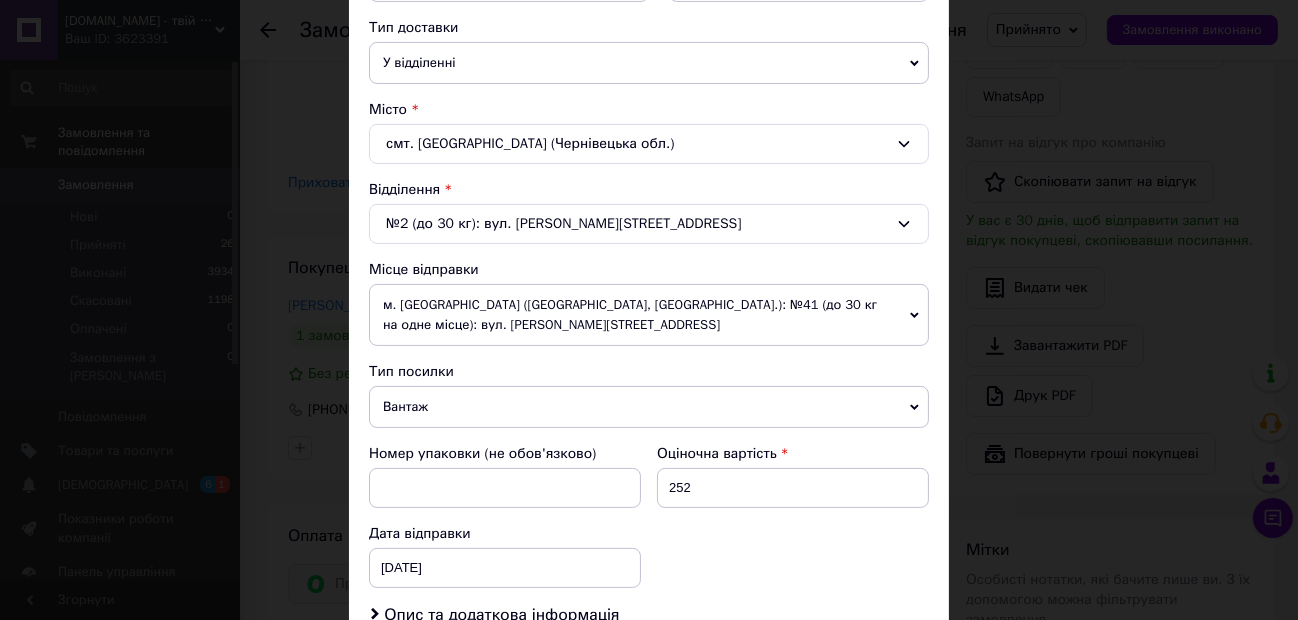 click on "Вантаж" at bounding box center [649, 407] 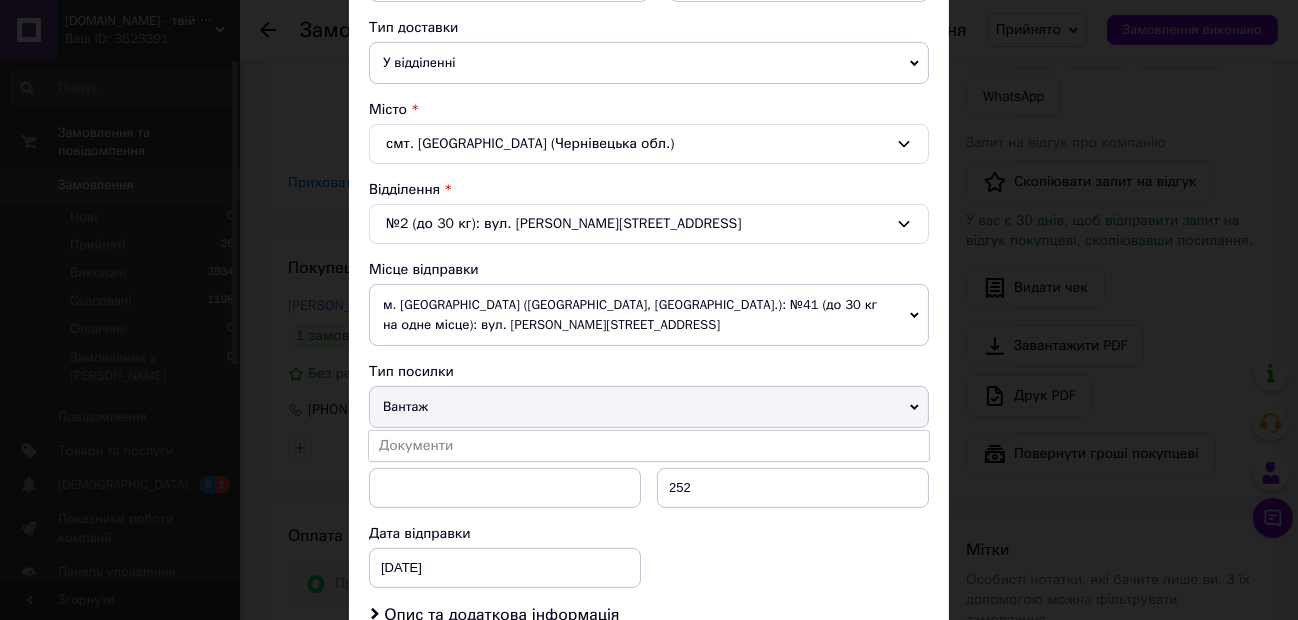 click on "Документи" at bounding box center [649, 446] 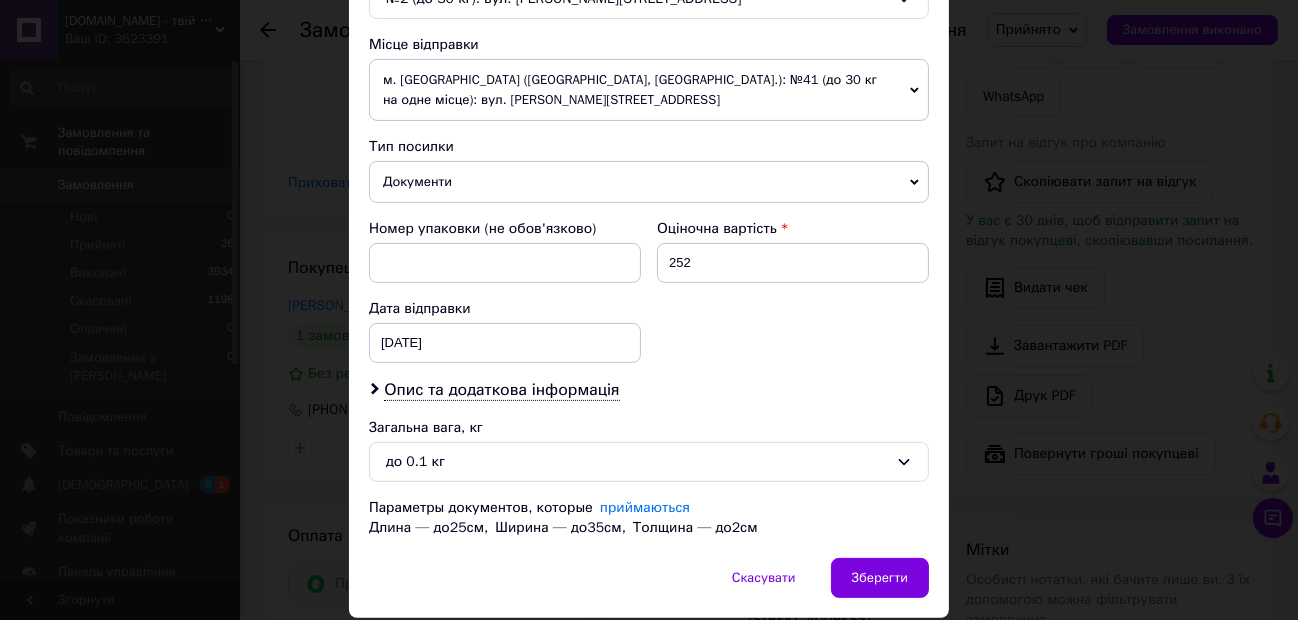 scroll, scrollTop: 738, scrollLeft: 0, axis: vertical 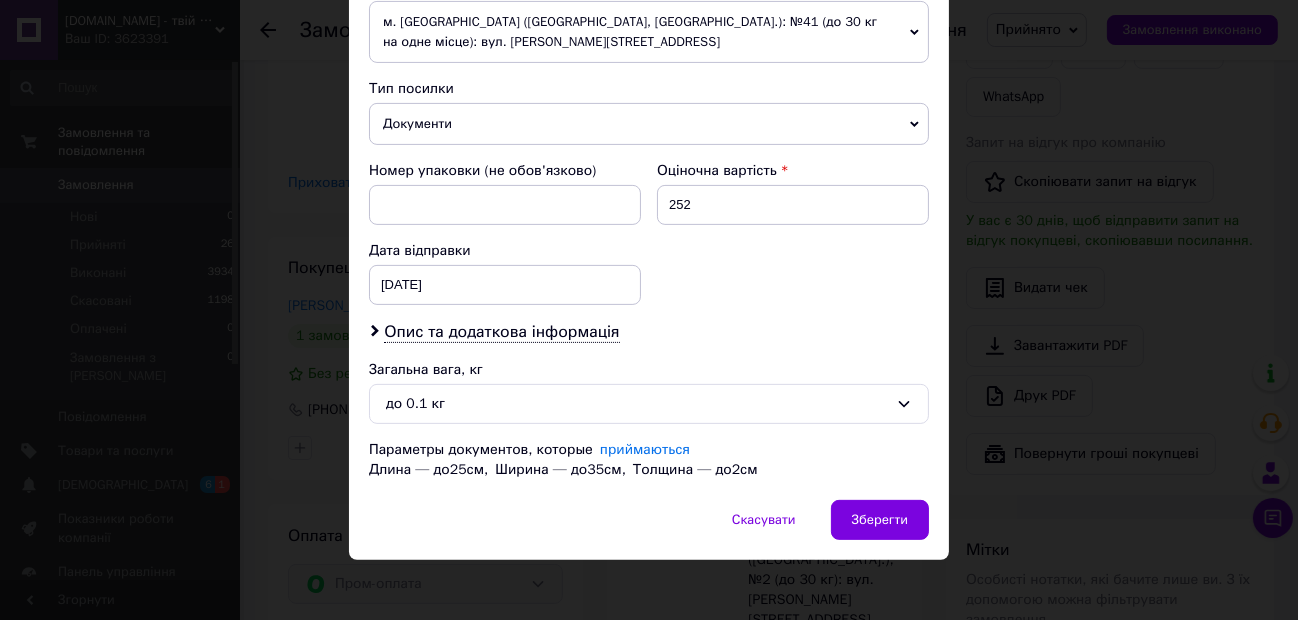 click on "Зберегти" at bounding box center [880, 520] 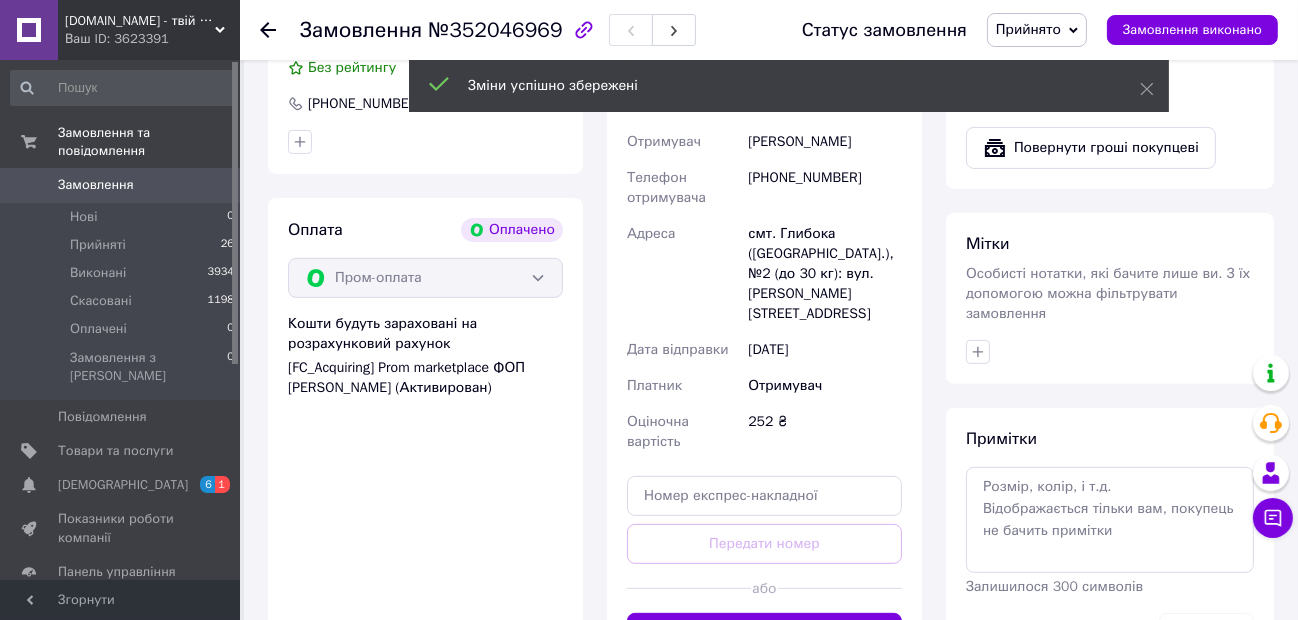 scroll, scrollTop: 845, scrollLeft: 0, axis: vertical 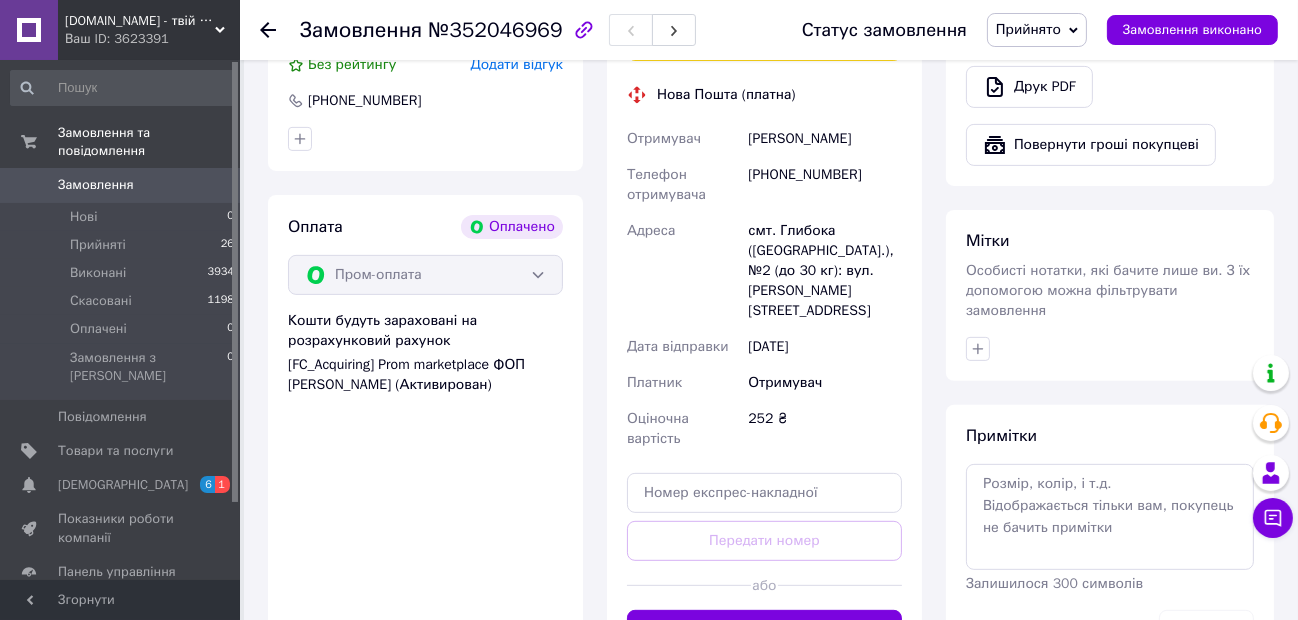 click on "Згенерувати ЕН" at bounding box center (764, 630) 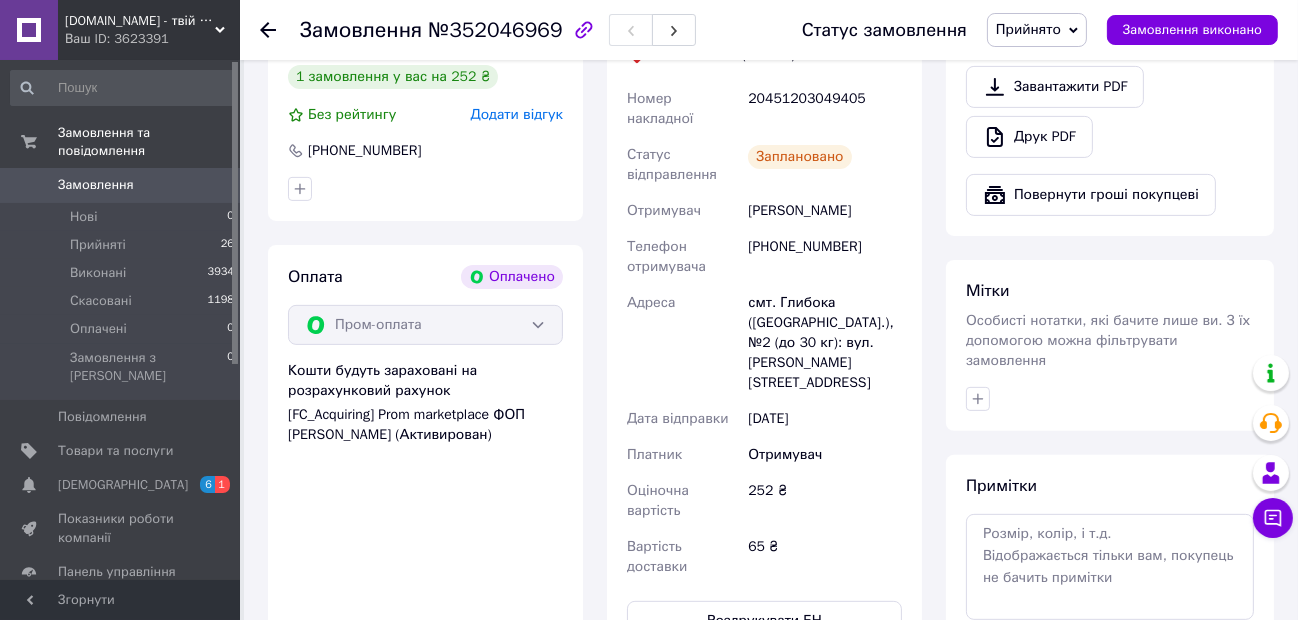 scroll, scrollTop: 800, scrollLeft: 0, axis: vertical 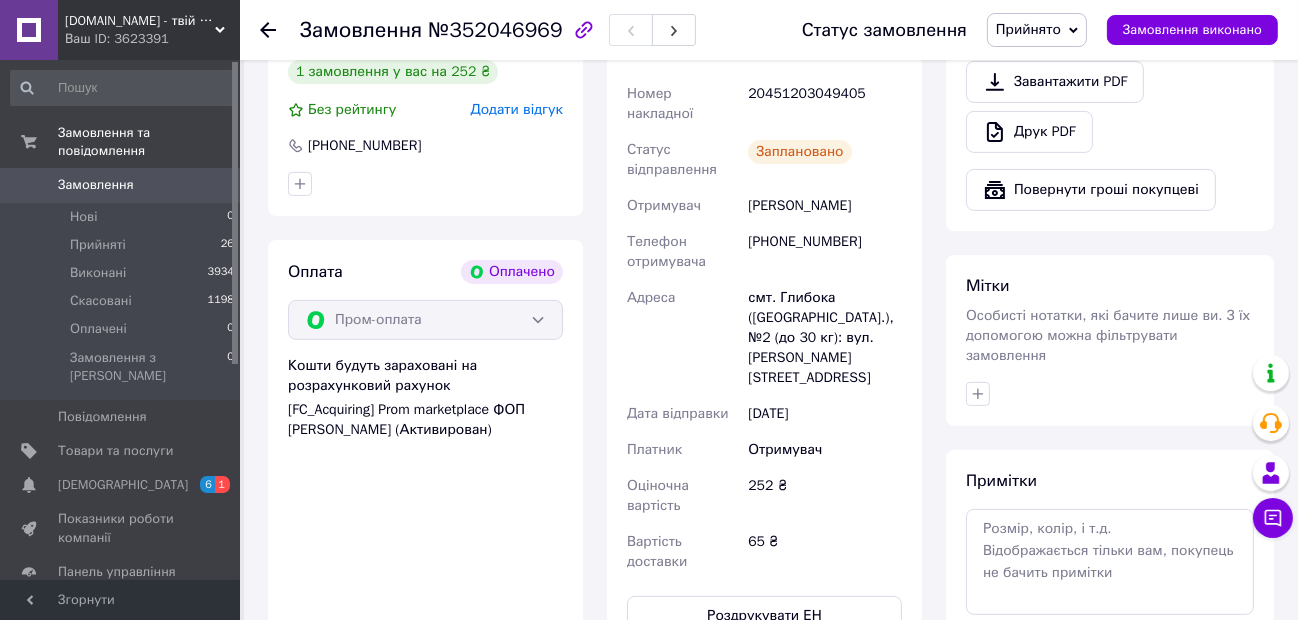 click 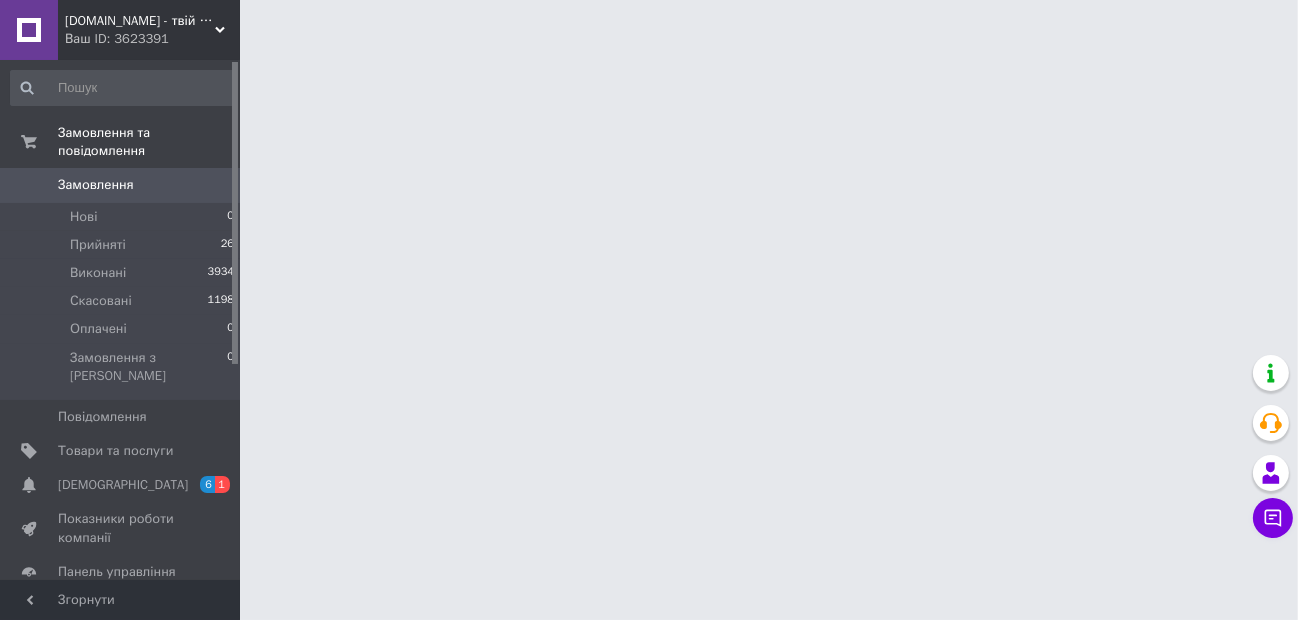 scroll, scrollTop: 0, scrollLeft: 0, axis: both 